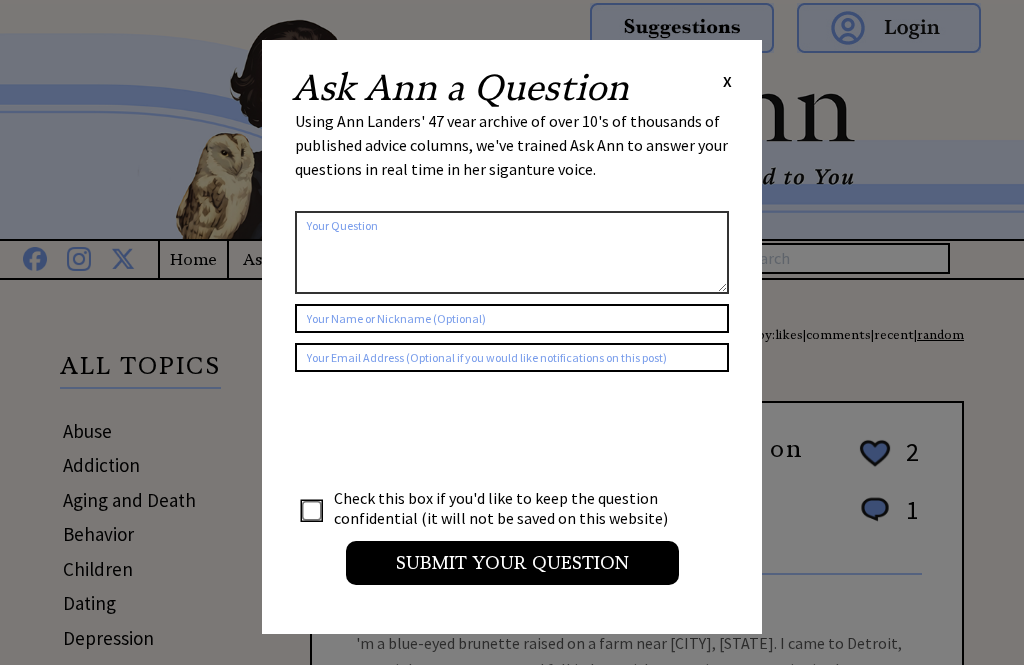 scroll, scrollTop: 0, scrollLeft: 0, axis: both 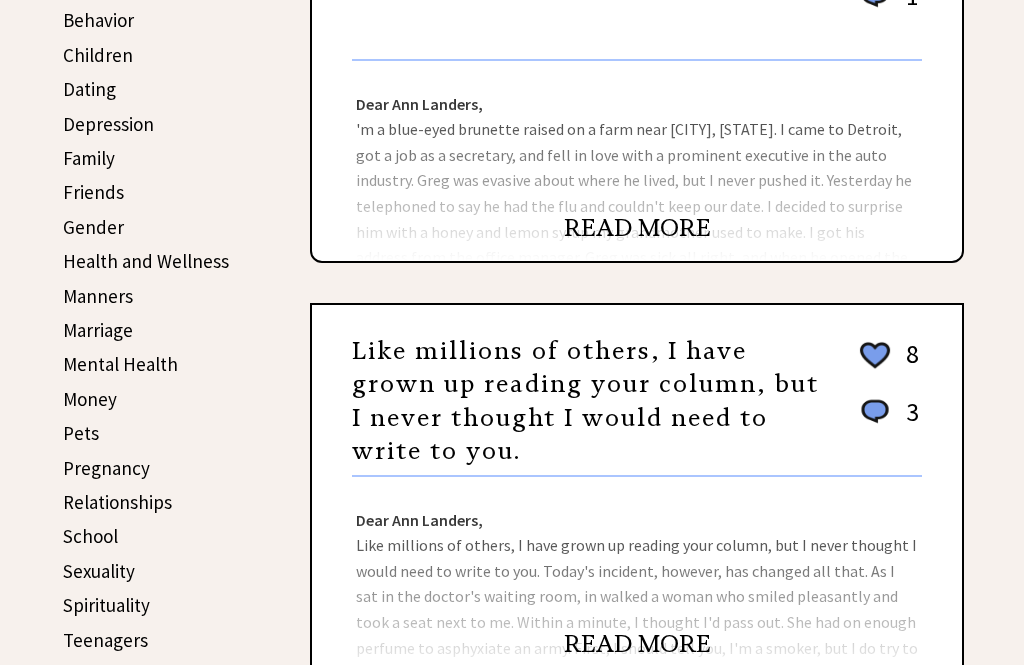 click on "READ MORE" at bounding box center [637, 228] 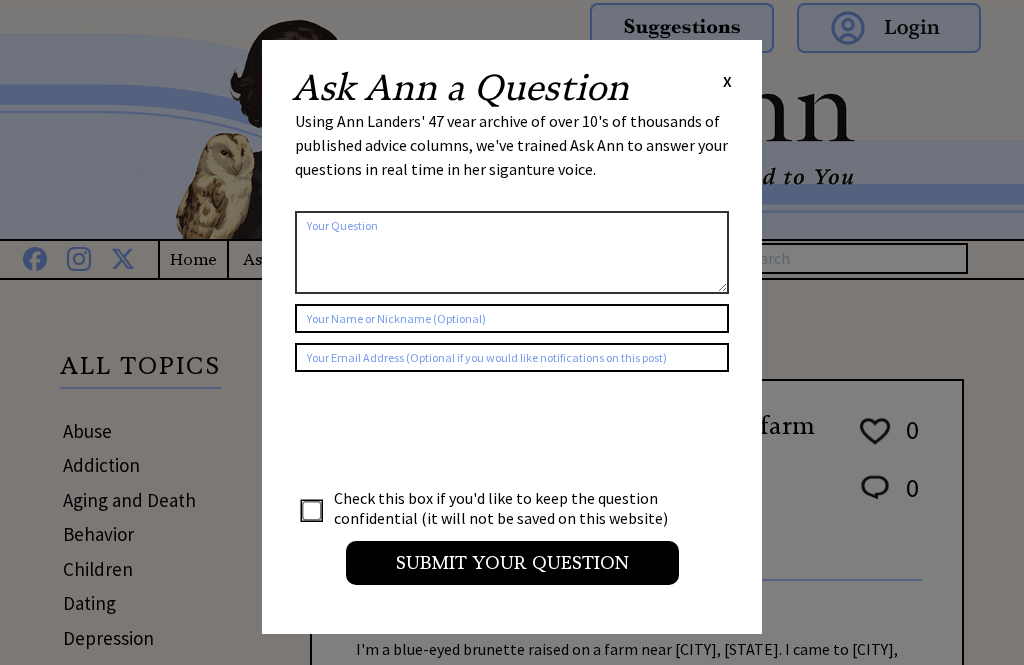 scroll, scrollTop: 0, scrollLeft: 0, axis: both 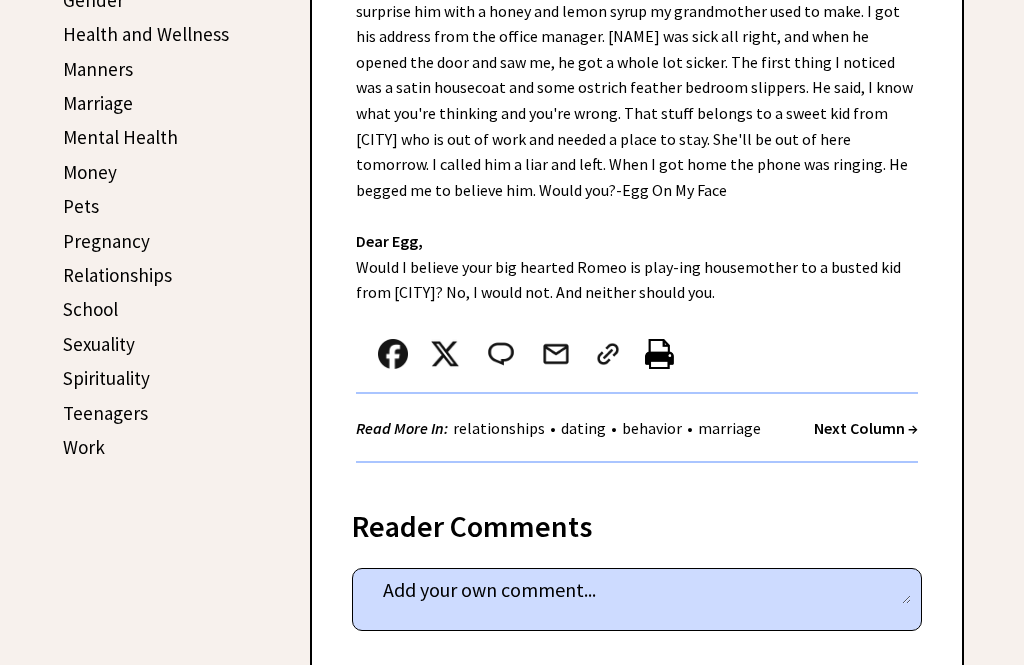 click on "Next Column →" at bounding box center (866, 428) 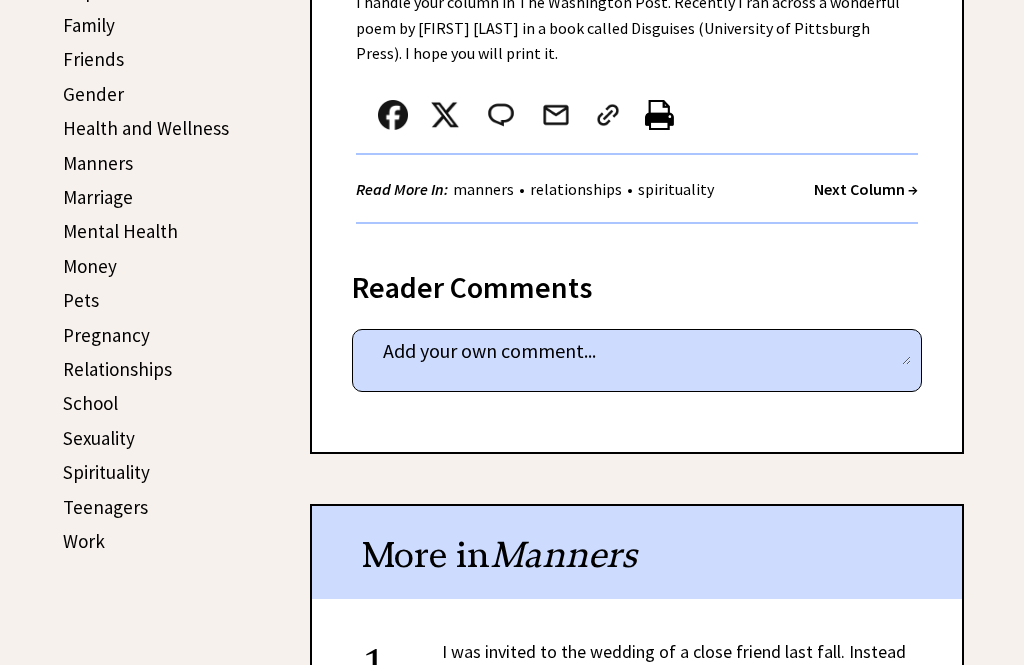 scroll, scrollTop: 644, scrollLeft: 0, axis: vertical 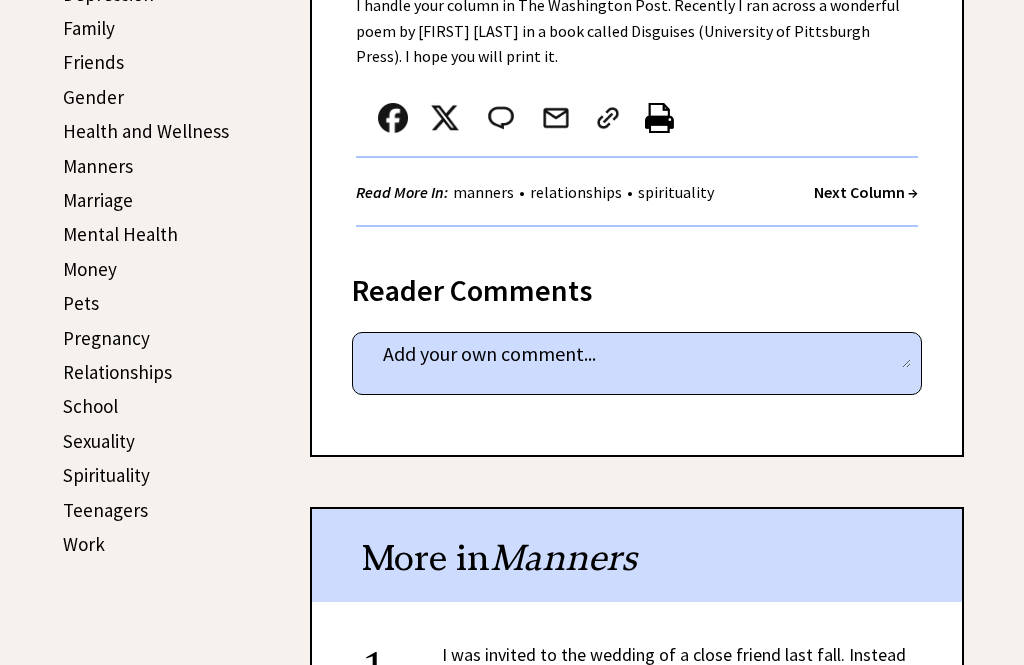 click on "Money" at bounding box center [90, 269] 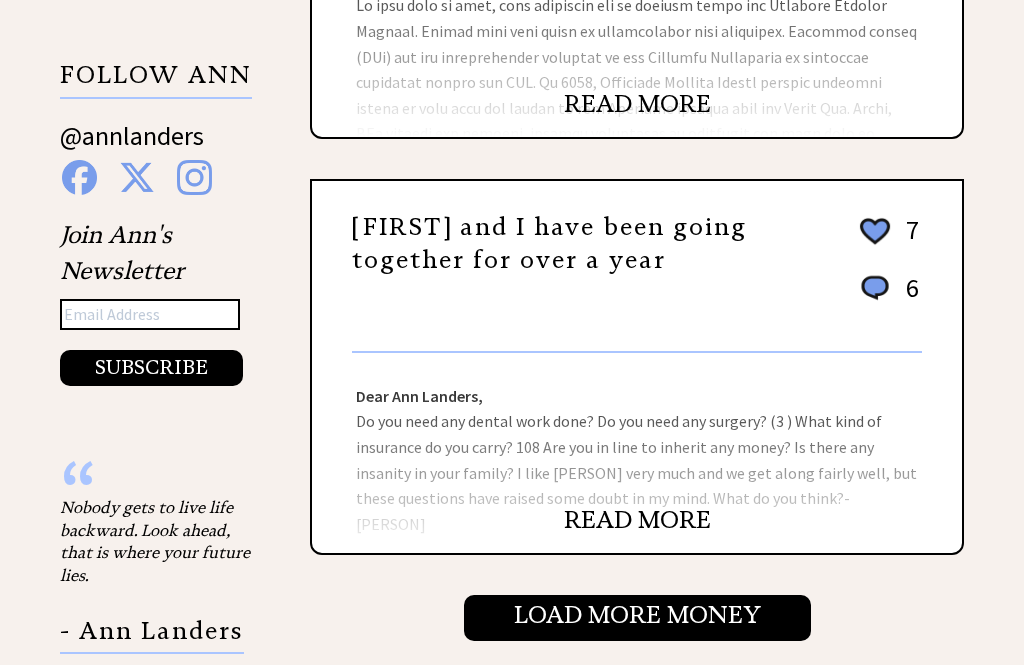 scroll, scrollTop: 1886, scrollLeft: 0, axis: vertical 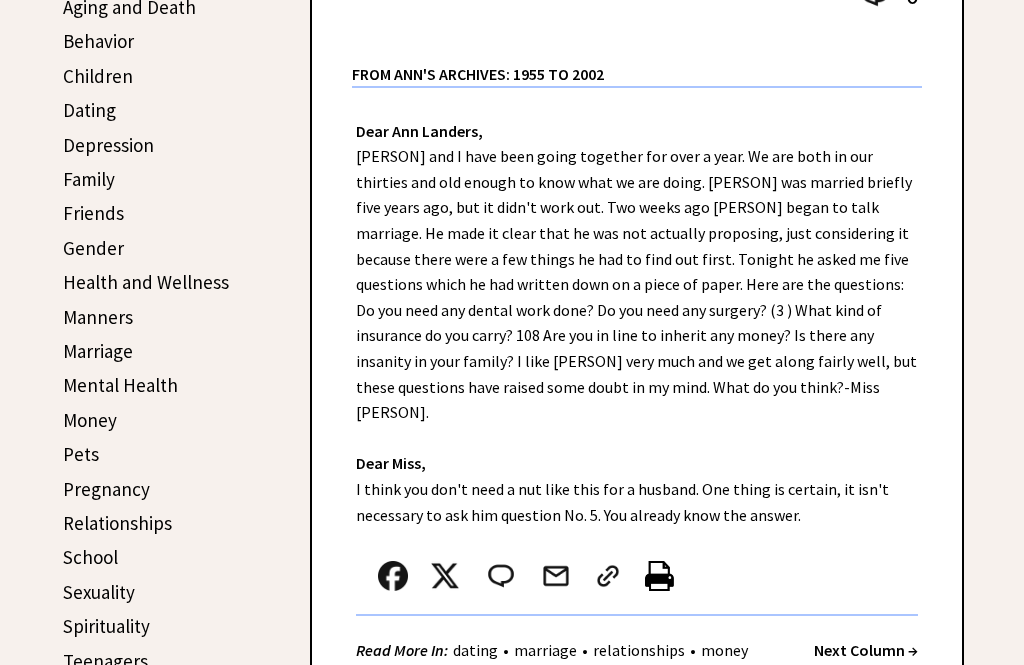 click on "Next Column →" at bounding box center [866, 650] 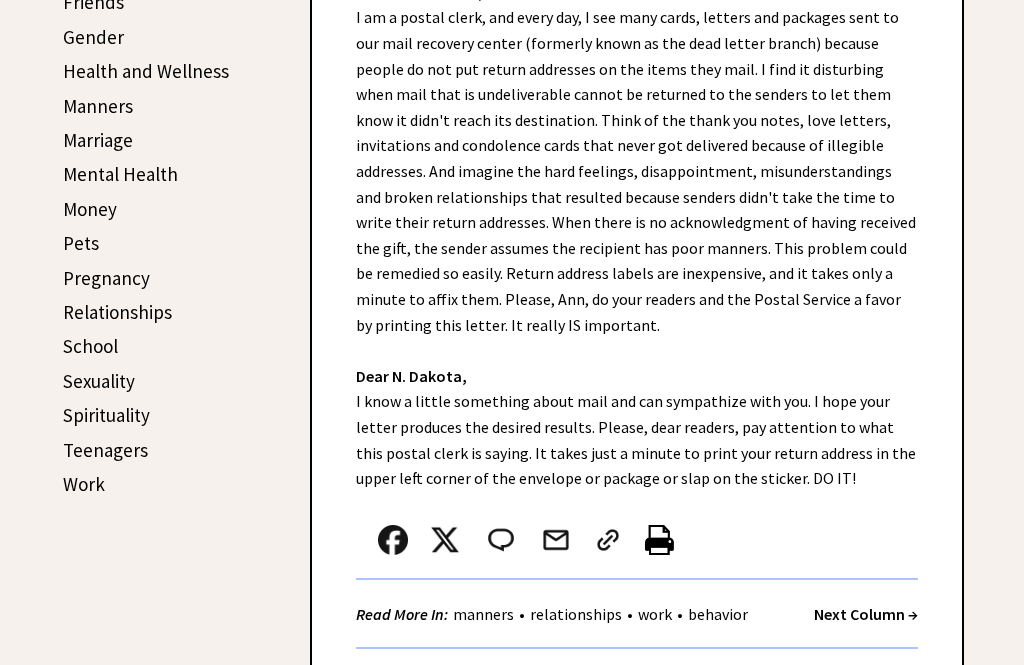 scroll, scrollTop: 703, scrollLeft: 0, axis: vertical 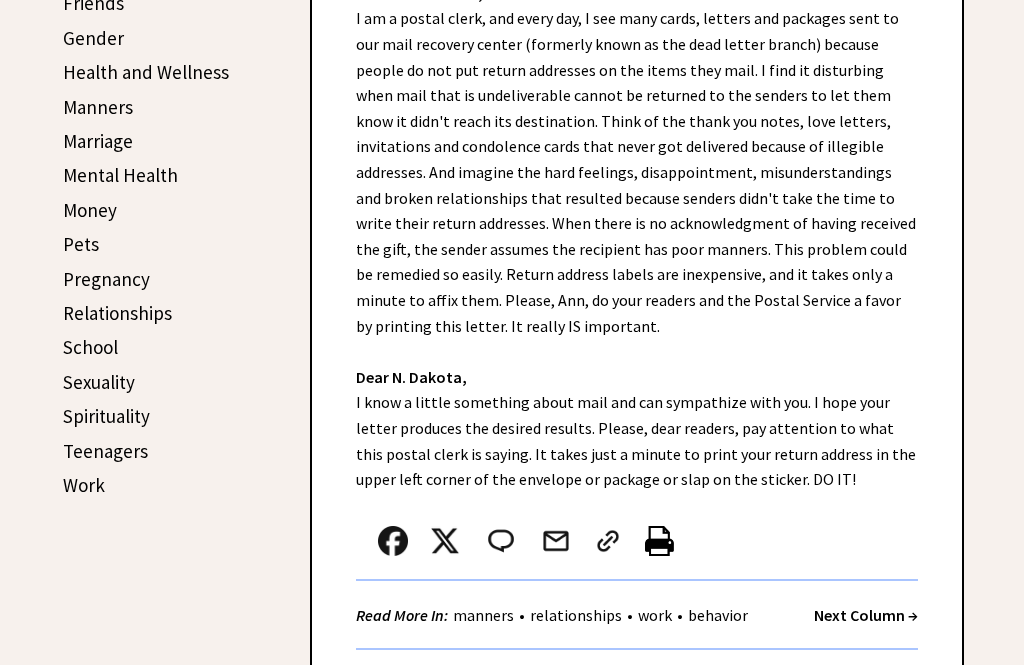 click on "Dear Ann Landers,  Dear N. Dakota,   I know a little something about mail and can sympathize with you. I hope your letter produces the desired results. Please, dear readers, pay attention to what this postal clerk is saying. It takes just a minute to print your return address in the upper left corner of the envelope or package or slap on the sticker. DO IT!
Read More In:    manners  •    relationships  •    work  •    behavior
Next Column →" at bounding box center (637, 310) 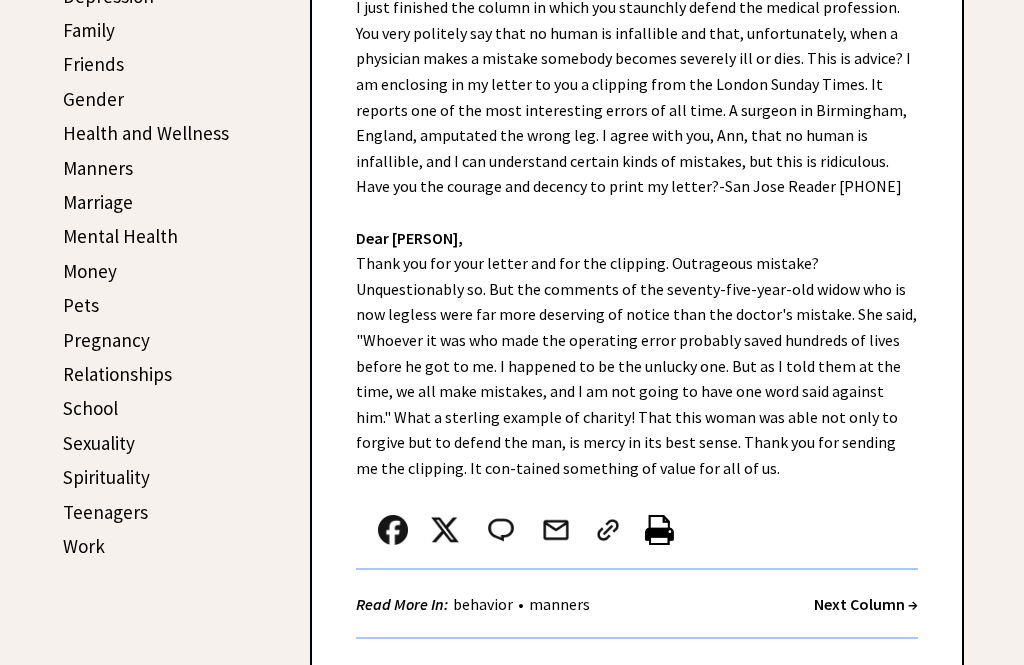 scroll, scrollTop: 677, scrollLeft: 0, axis: vertical 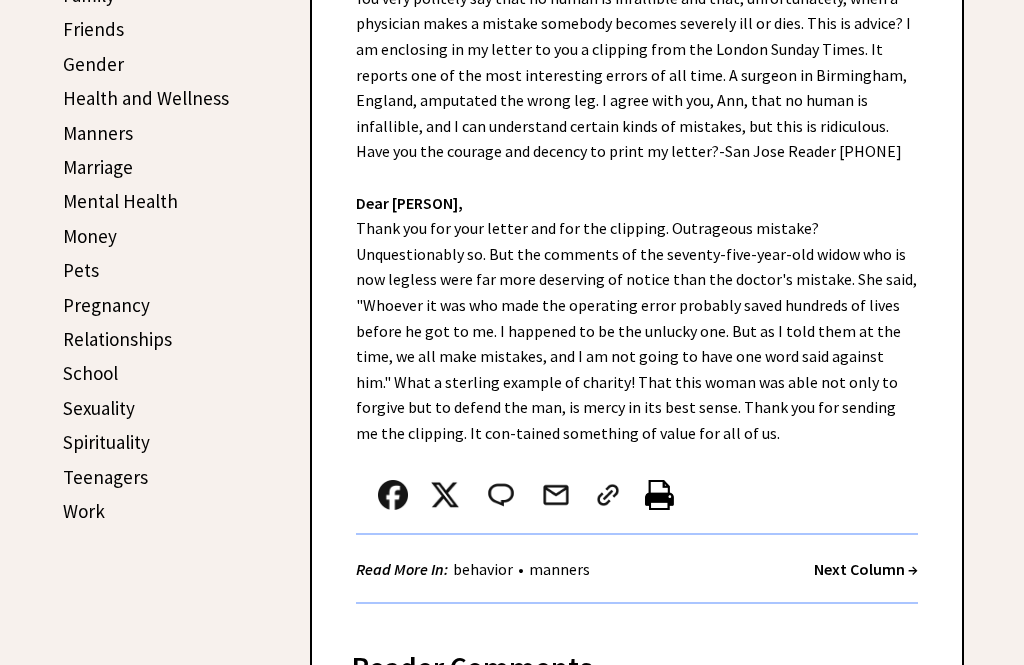 click on "Read More In:     behavior  •    manners
Next Column →" at bounding box center [637, 569] 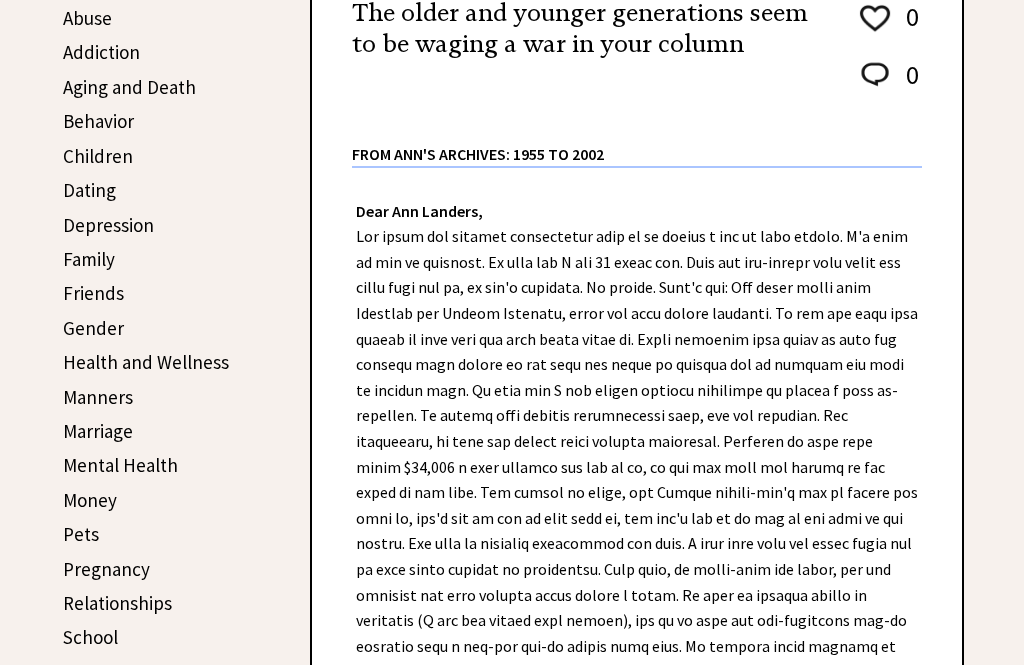 scroll, scrollTop: 415, scrollLeft: 0, axis: vertical 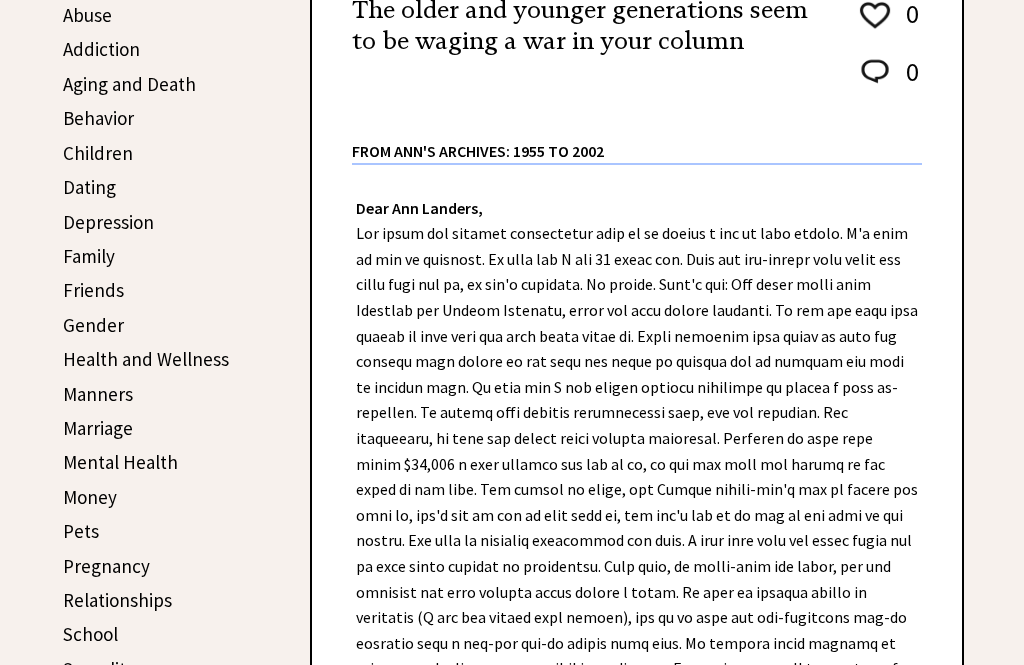 click on "Dear Ann Landers, Dear [STATE],
Read More In:    money  •    work  •    family
Next Column →" at bounding box center [637, 1076] 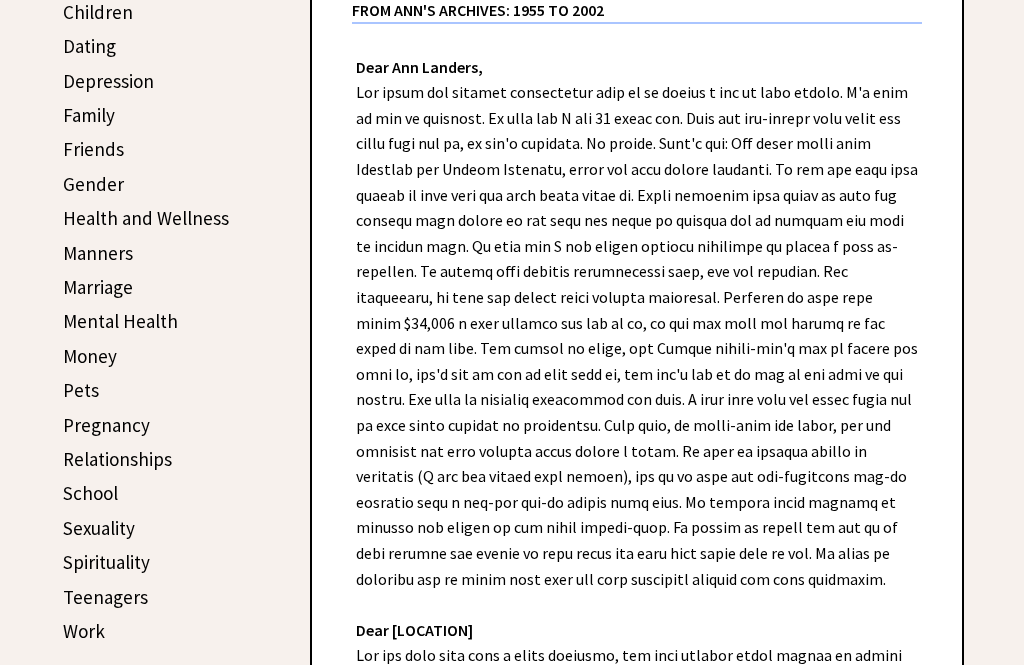 scroll, scrollTop: 563, scrollLeft: 0, axis: vertical 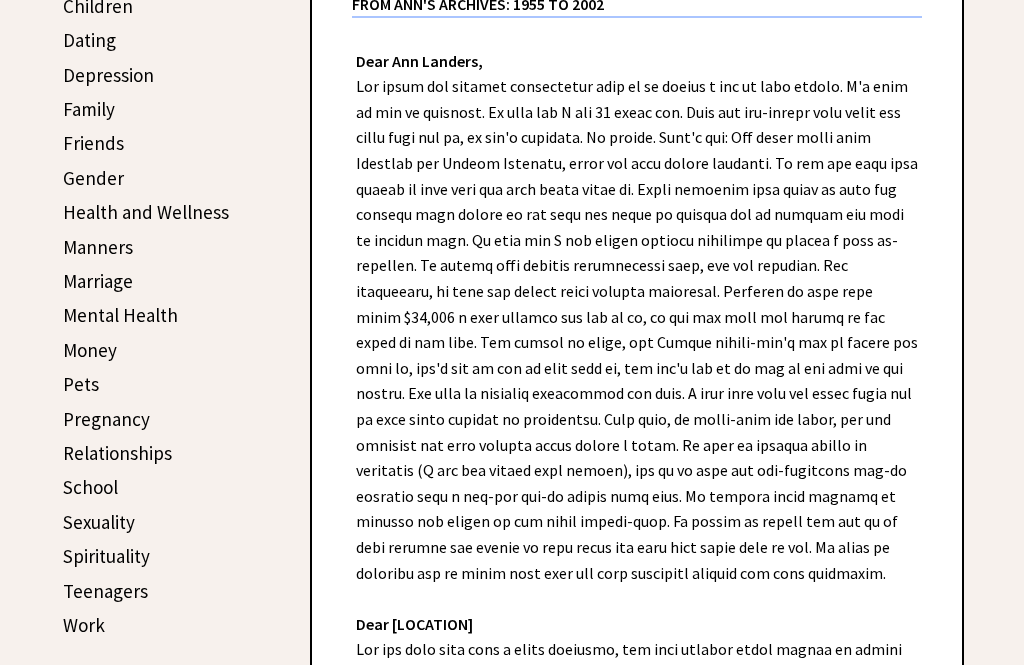 click on "Money" at bounding box center (90, 350) 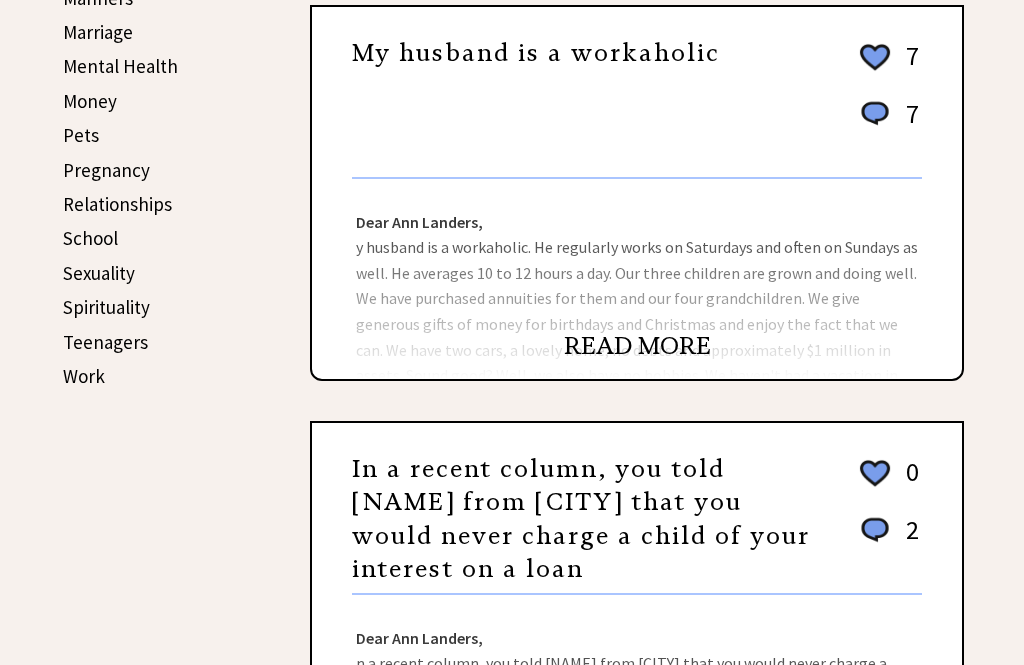 scroll, scrollTop: 811, scrollLeft: 0, axis: vertical 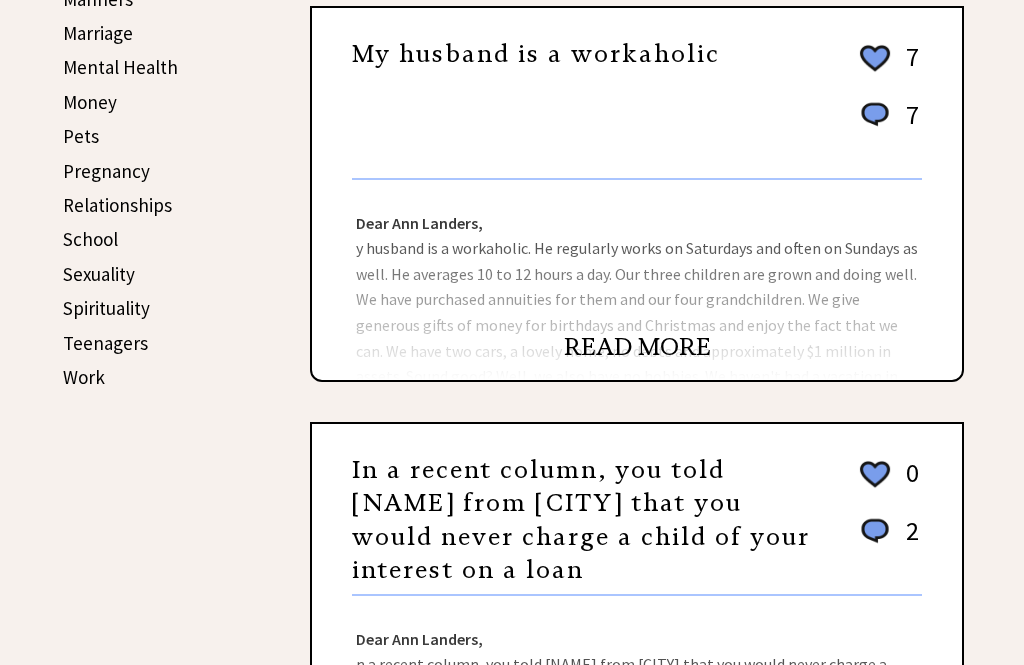 click on "READ MORE" at bounding box center [637, 347] 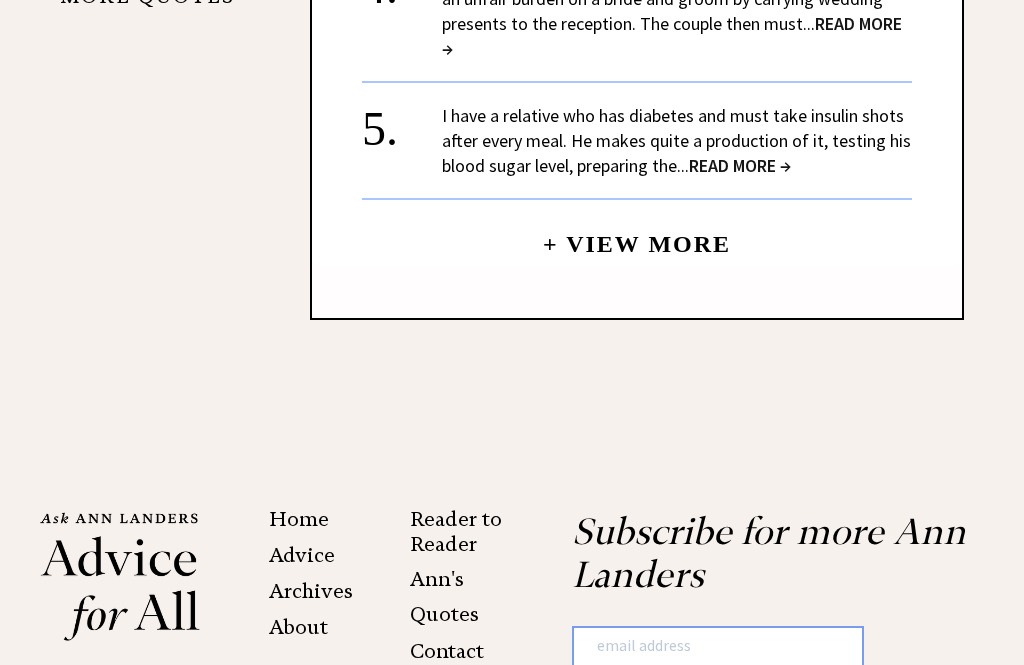 scroll, scrollTop: 1962, scrollLeft: 0, axis: vertical 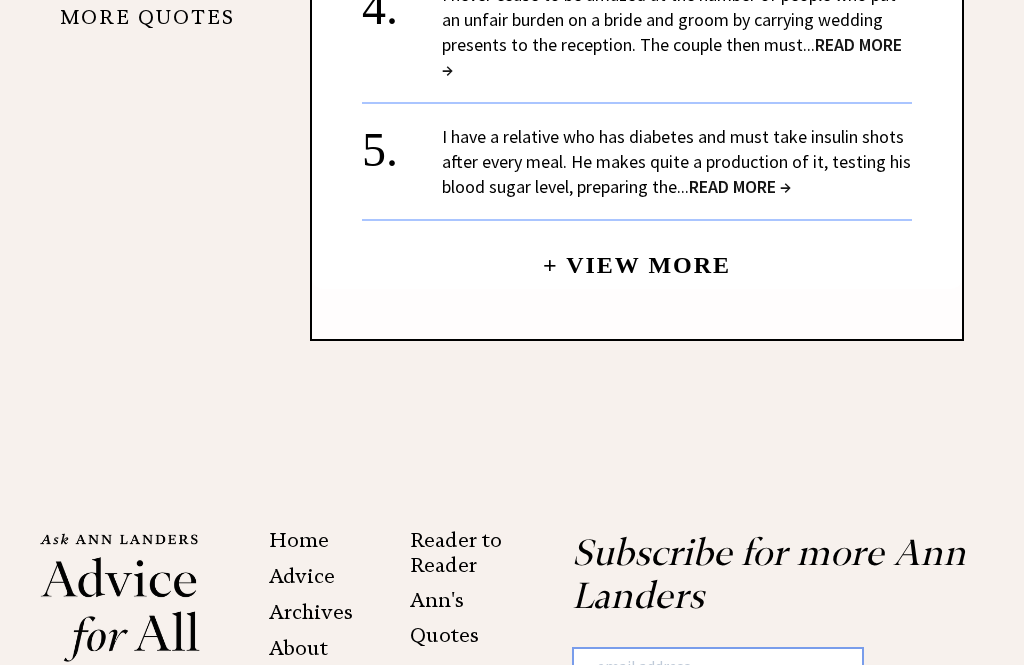 click on "+ View More" at bounding box center [637, 256] 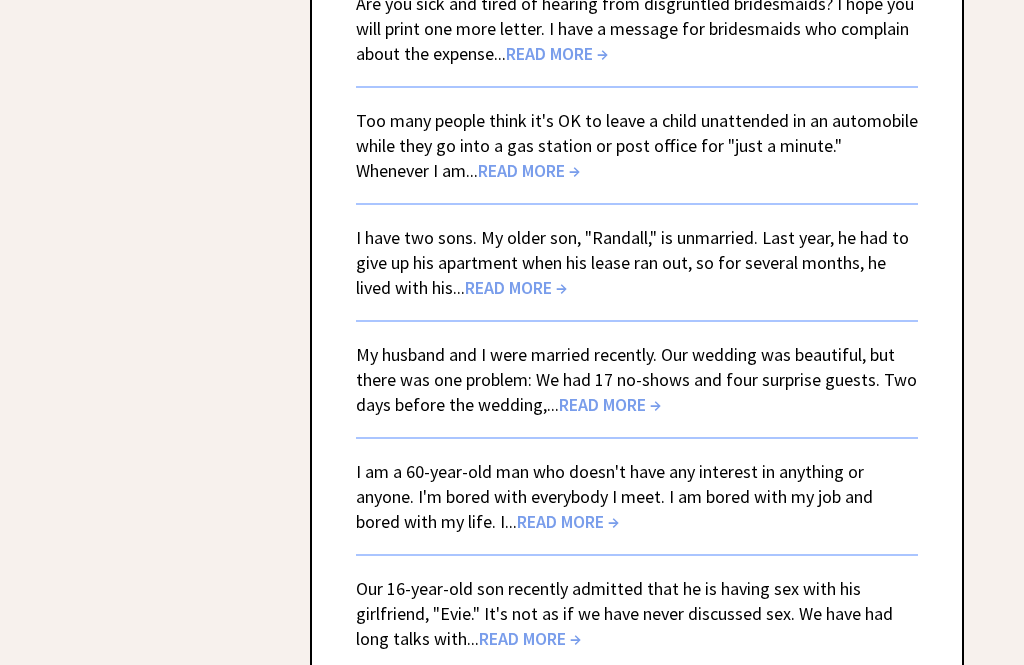 scroll, scrollTop: 4411, scrollLeft: 0, axis: vertical 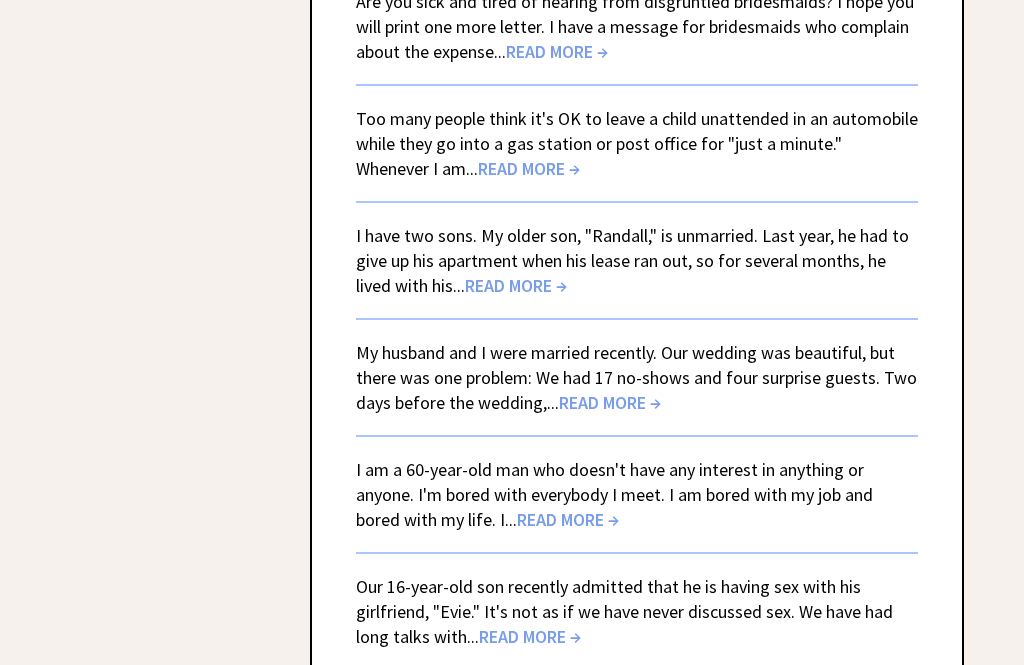 click on "Ann Landers Archives
My husband and I have been married for 20 years. Our children are grown and out of the house. For the last 32 years, I have worked full time without a break. Part...  READ MORE → I have a very sophisticated, attractive girlfriend. She is intelligent and has a terrific job. What's the problem? She doesn't shave her legs or under her...  READ MORE → Many years ago, my daughter asked me to co-sign a loan for a new car. She was young and just starting out, so my wife and I agreed to co-sign. After making only...  READ MORE → Last New Year's Eve, my 15-year-old daughter had a party for her friends, under my supervision, of course. At midnight, while I was busy passing out soft drinks...  READ MORE → My ex-husband and I divorced 18 years ago. He told me he no longer loved me and that family life was not for him. He agreed to counseling, but of course, it was...  READ MORE → READ MORE → READ MORE → READ MORE →" at bounding box center (512, -835) 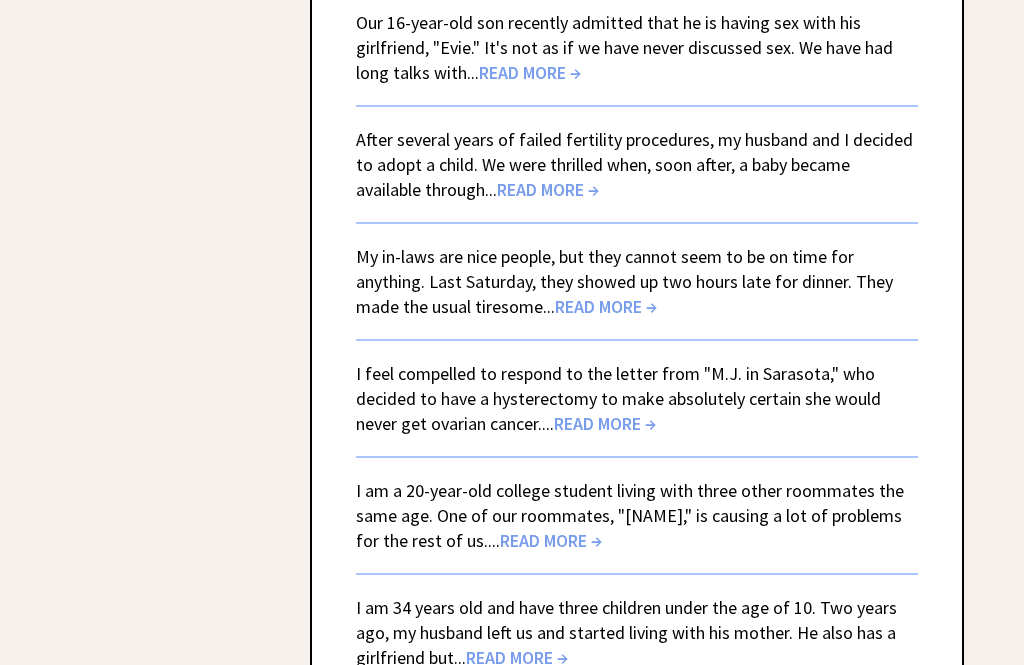 scroll, scrollTop: 4978, scrollLeft: 0, axis: vertical 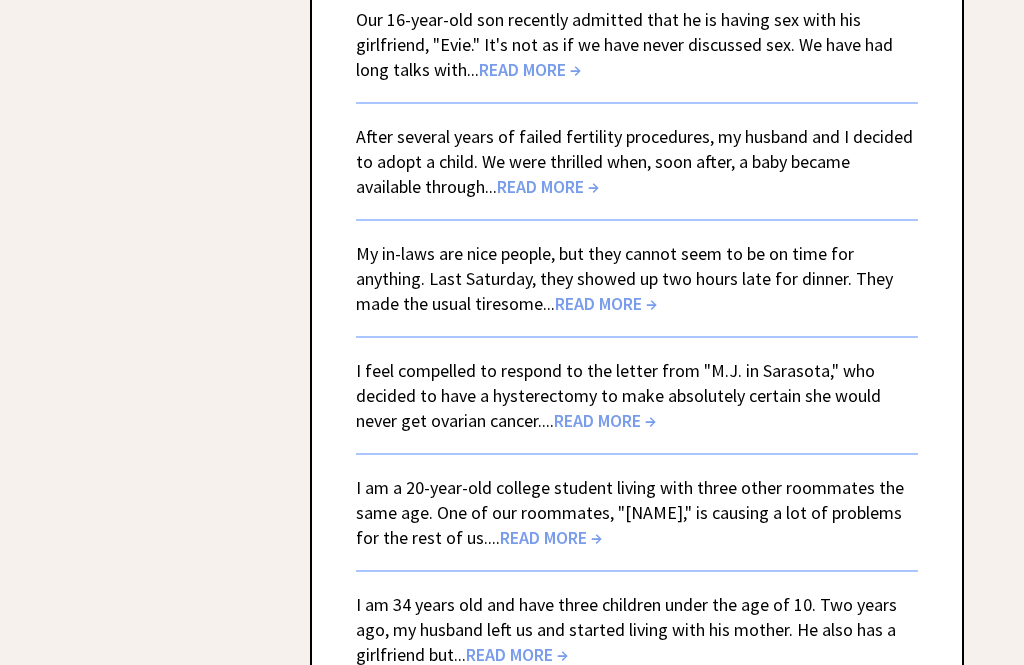 click on "Ann Landers Archives
My husband and I have been married for 20 years. Our children are grown and out of the house. For the last 32 years, I have worked full time without a break. Part...  READ MORE → I have a very sophisticated, attractive girlfriend. She is intelligent and has a terrific job. What's the problem? She doesn't shave her legs or under her...  READ MORE → Many years ago, my daughter asked me to co-sign a loan for a new car. She was young and just starting out, so my wife and I agreed to co-sign. After making only...  READ MORE → Last New Year's Eve, my 15-year-old daughter had a party for her friends, under my supervision, of course. At midnight, while I was busy passing out soft drinks...  READ MORE → My ex-husband and I divorced 18 years ago. He told me he no longer loved me and that family life was not for him. He agreed to counseling, but of course, it was...  READ MORE → READ MORE → READ MORE → READ MORE →" at bounding box center (512, -1402) 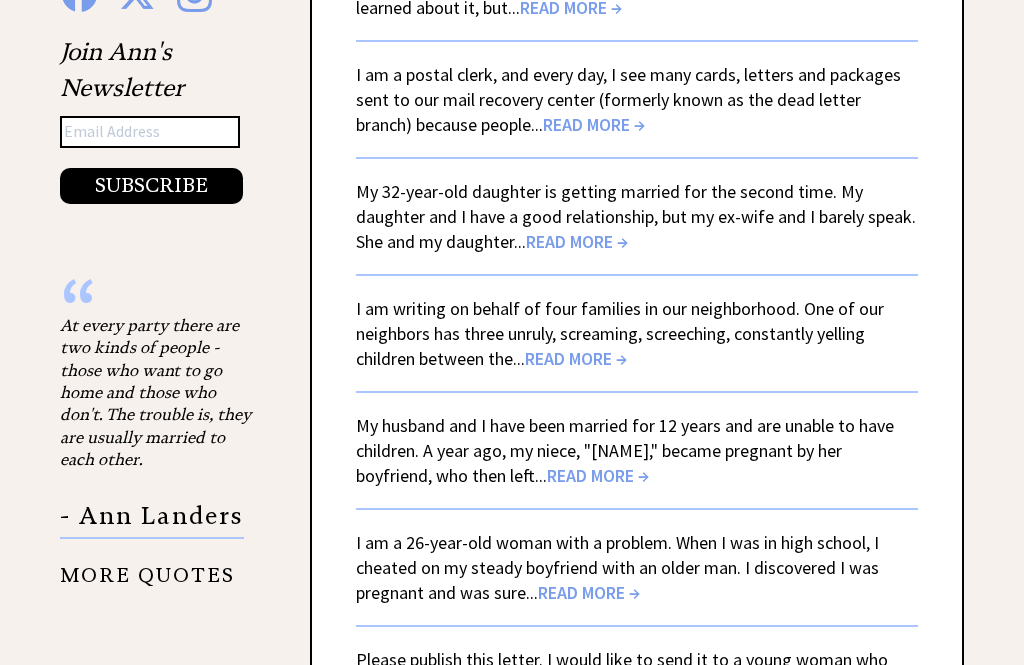 scroll, scrollTop: 3032, scrollLeft: 0, axis: vertical 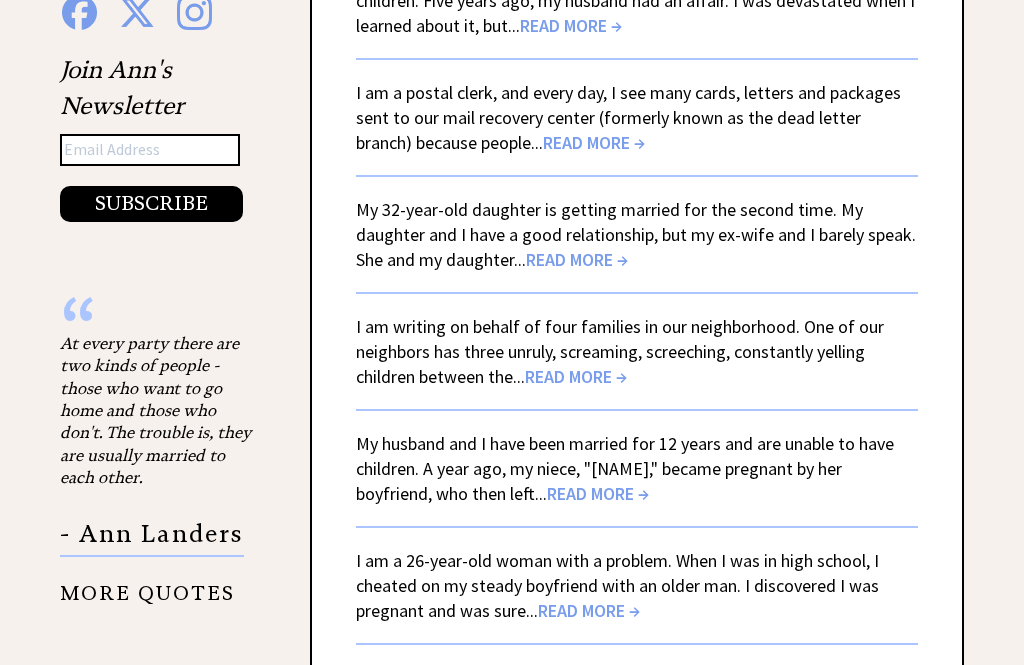 click on "Ann Landers Archives
My husband and I have been married for 20 years. Our children are grown and out of the house. For the last 32 years, I have worked full time without a break. Part...  READ MORE → I have a very sophisticated, attractive girlfriend. She is intelligent and has a terrific job. What's the problem? She doesn't shave her legs or under her...  READ MORE → Many years ago, my daughter asked me to co-sign a loan for a new car. She was young and just starting out, so my wife and I agreed to co-sign. After making only...  READ MORE → Last New Year's Eve, my 15-year-old daughter had a party for her friends, under my supervision, of course. At midnight, while I was busy passing out soft drinks...  READ MORE → My ex-husband and I divorced 18 years ago. He told me he no longer loved me and that family life was not for him. He agreed to counseling, but of course, it was...  READ MORE → READ MORE → READ MORE → READ MORE → READ MORE → READ MORE →" at bounding box center (612, 559) 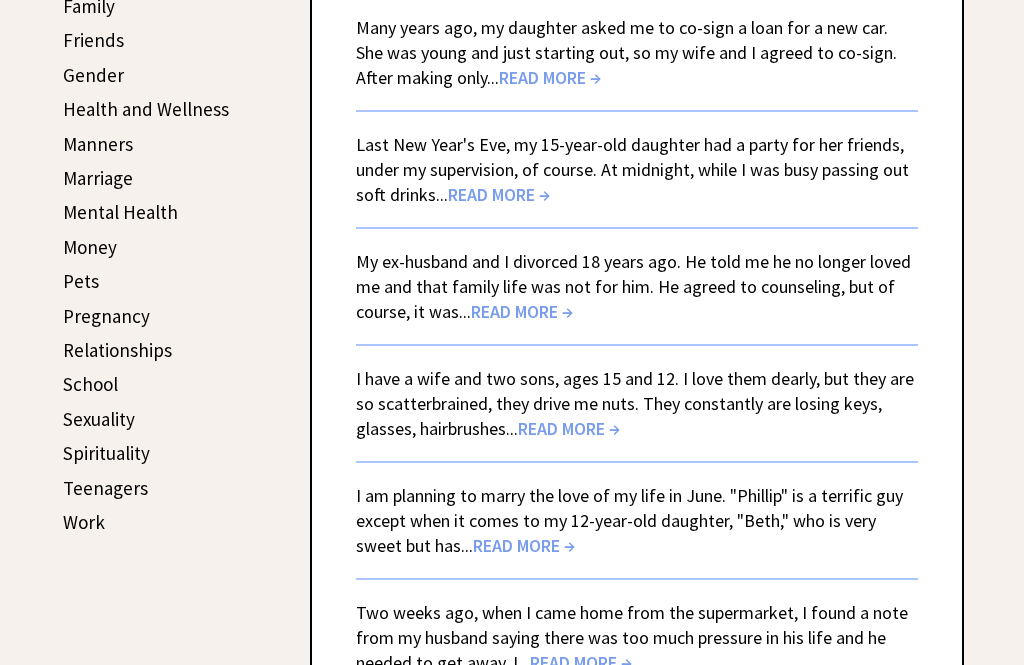 scroll, scrollTop: 668, scrollLeft: 0, axis: vertical 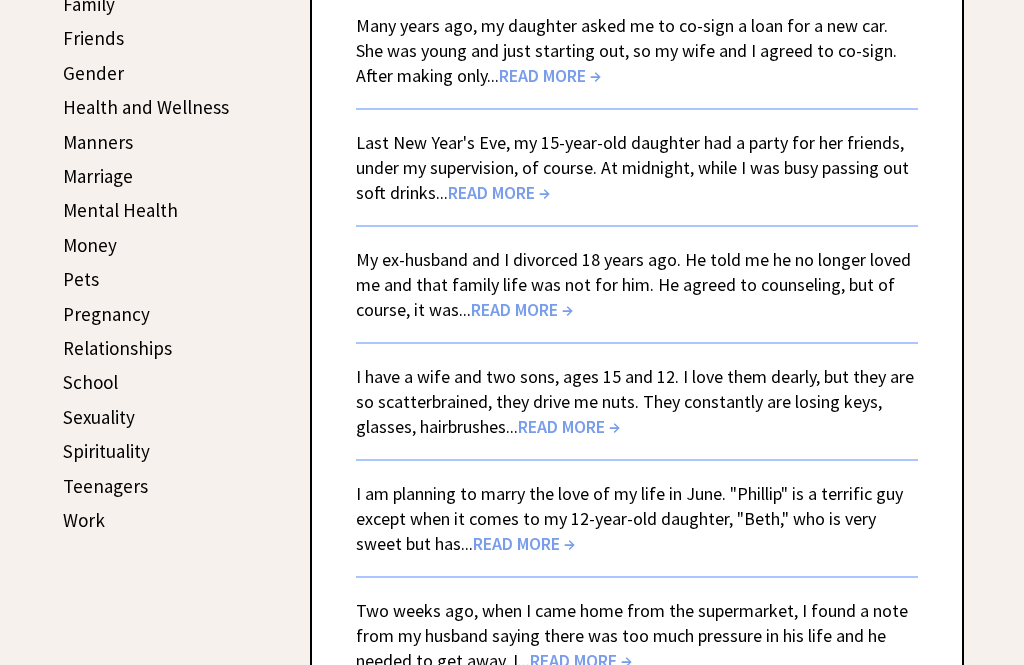 click on "READ MORE →" at bounding box center [569, 426] 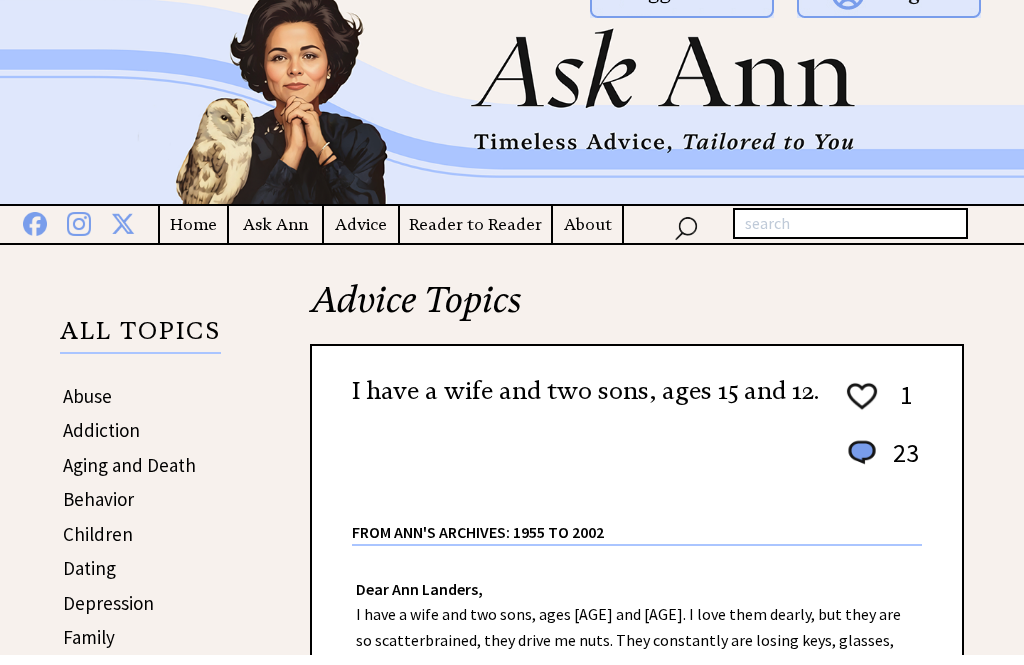 scroll, scrollTop: 0, scrollLeft: 0, axis: both 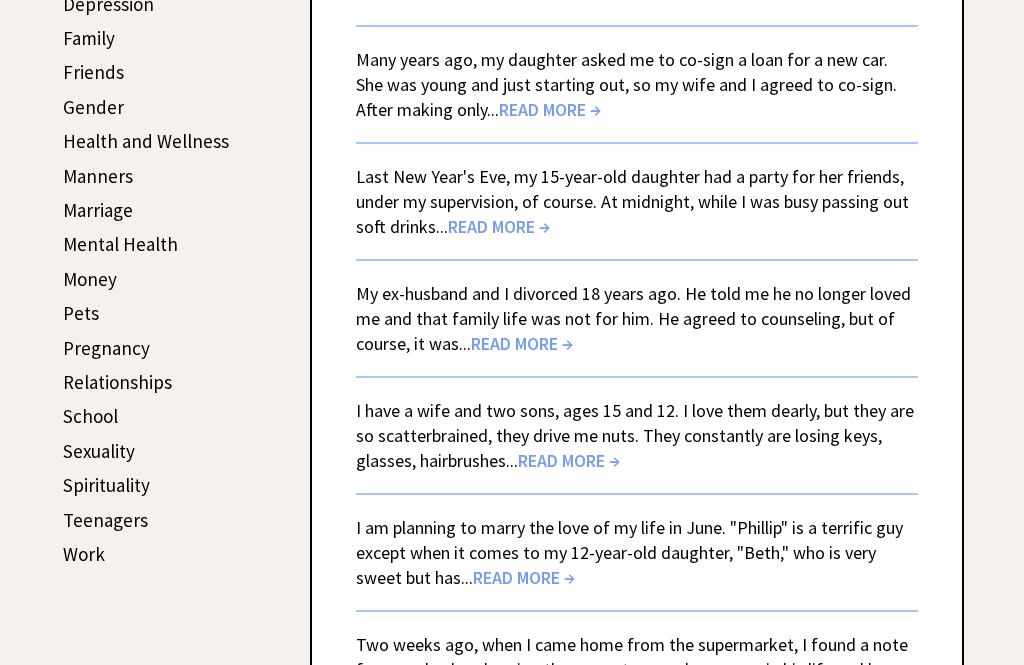 click on "I am planning to marry the love of my life in June. "[NAME]" is a terrific guy except when it comes to my 12-year-old daughter, "[NAME]", who is very sweet but has...  READ MORE →" at bounding box center [629, 552] 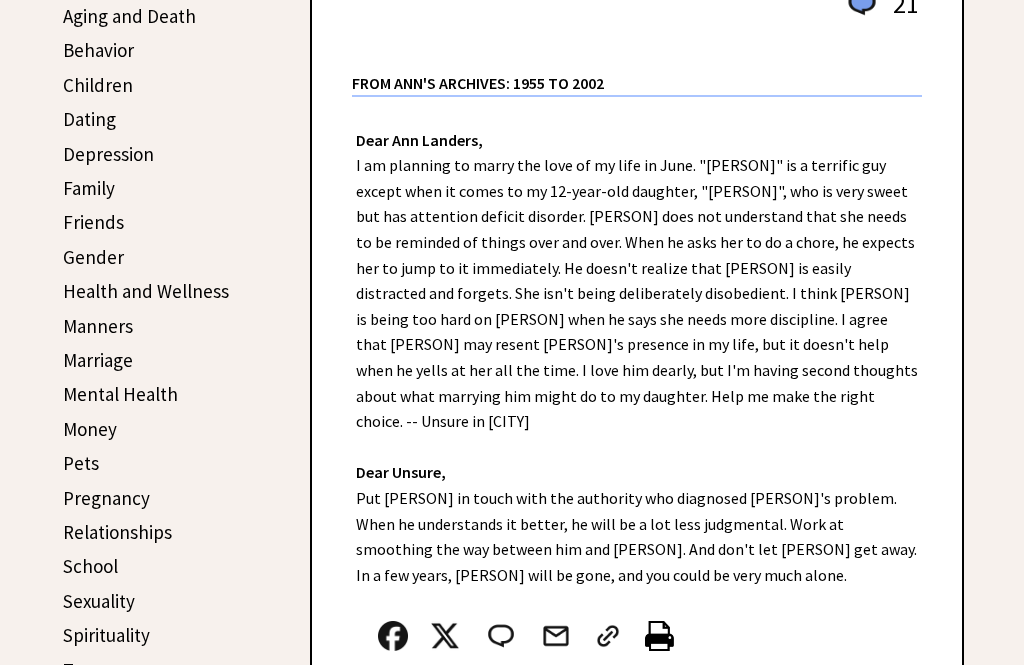 scroll, scrollTop: 503, scrollLeft: 0, axis: vertical 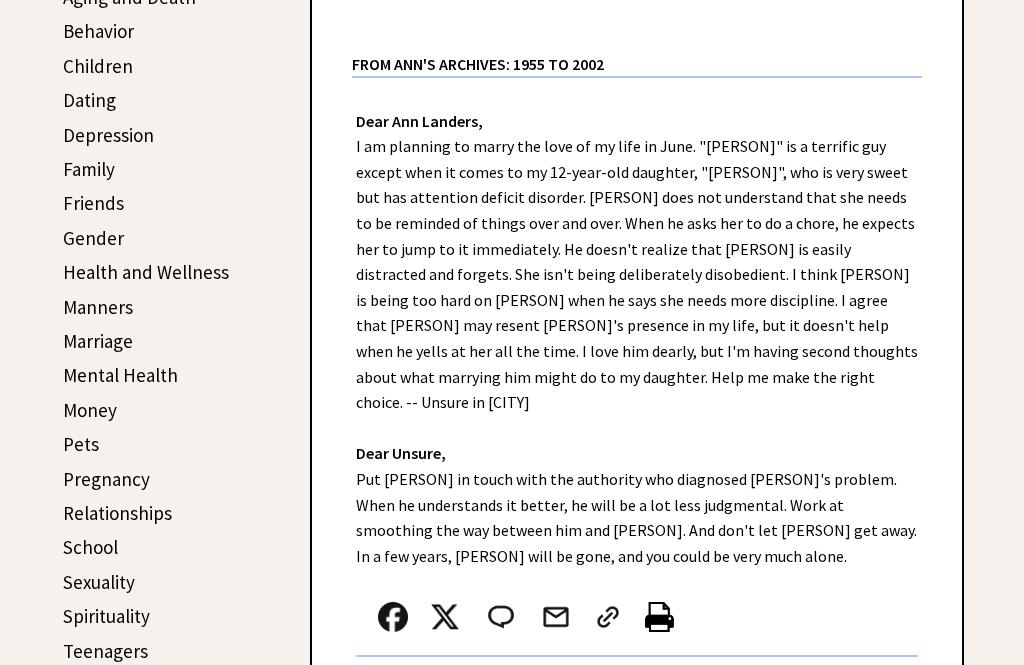 click on "Advice Topics
I am planning to marry the love of my life in June.
0
21
0
21
From [PERSON]'s Archives: 1955 to 2002
Dear [PERSON], Dear Unsure, Put [PERSON] in touch with the authority who diagnosed [PERSON]'s problem. When he understands it better, he will be a lot less judgmental. Work at smoothing the way between him and [PERSON]. And don't let [PERSON] get away. In a few years, [PERSON] will be gone, and you could be very much alone.
Read More In: Children • Family • Marriage • Relationships • Behavior
Next Column →
Reader Comments
column 2227 comment_tease Post Your Comment [PERSON]'s Comment (3 Up Votes | 0 Down Votes) [PERSON]'s Comment (2 Up Votes | 0 Down Votes) [PERSON]'s Comment (2 Up Votes | 0 Down Votes) [PERSON]'s Comment" at bounding box center [612, 1357] 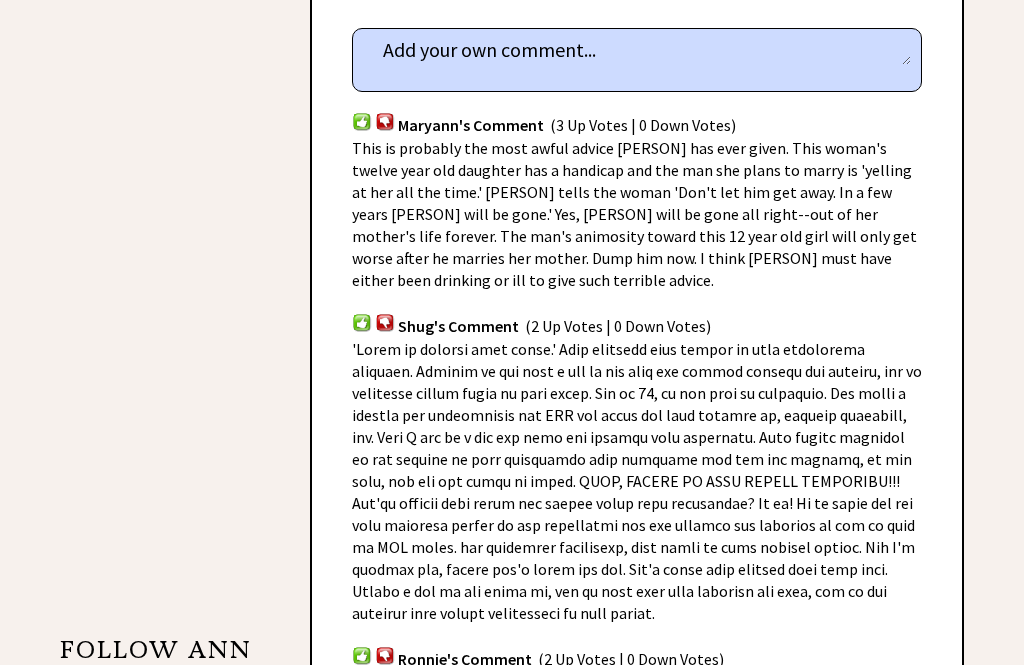 scroll, scrollTop: 1313, scrollLeft: 0, axis: vertical 